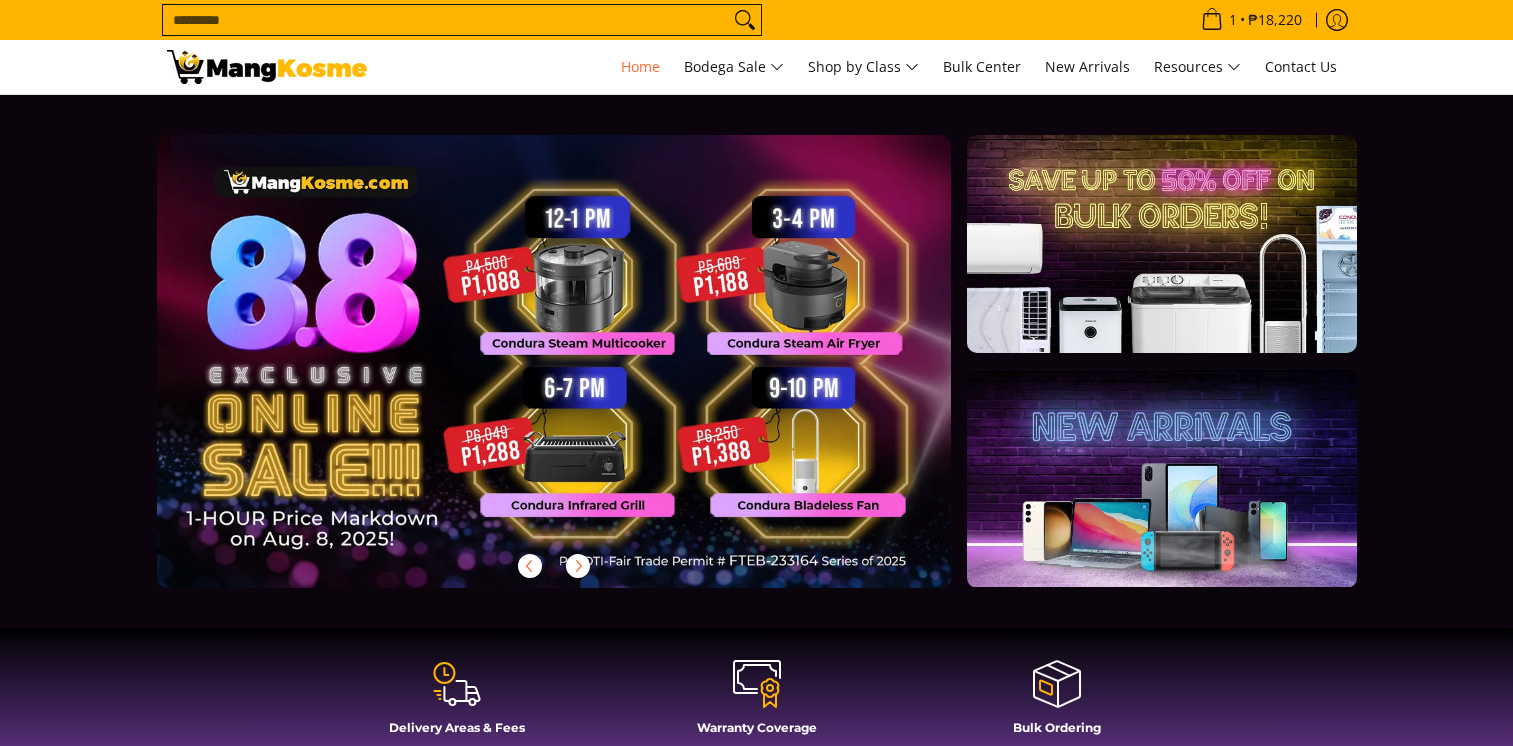scroll, scrollTop: 0, scrollLeft: 0, axis: both 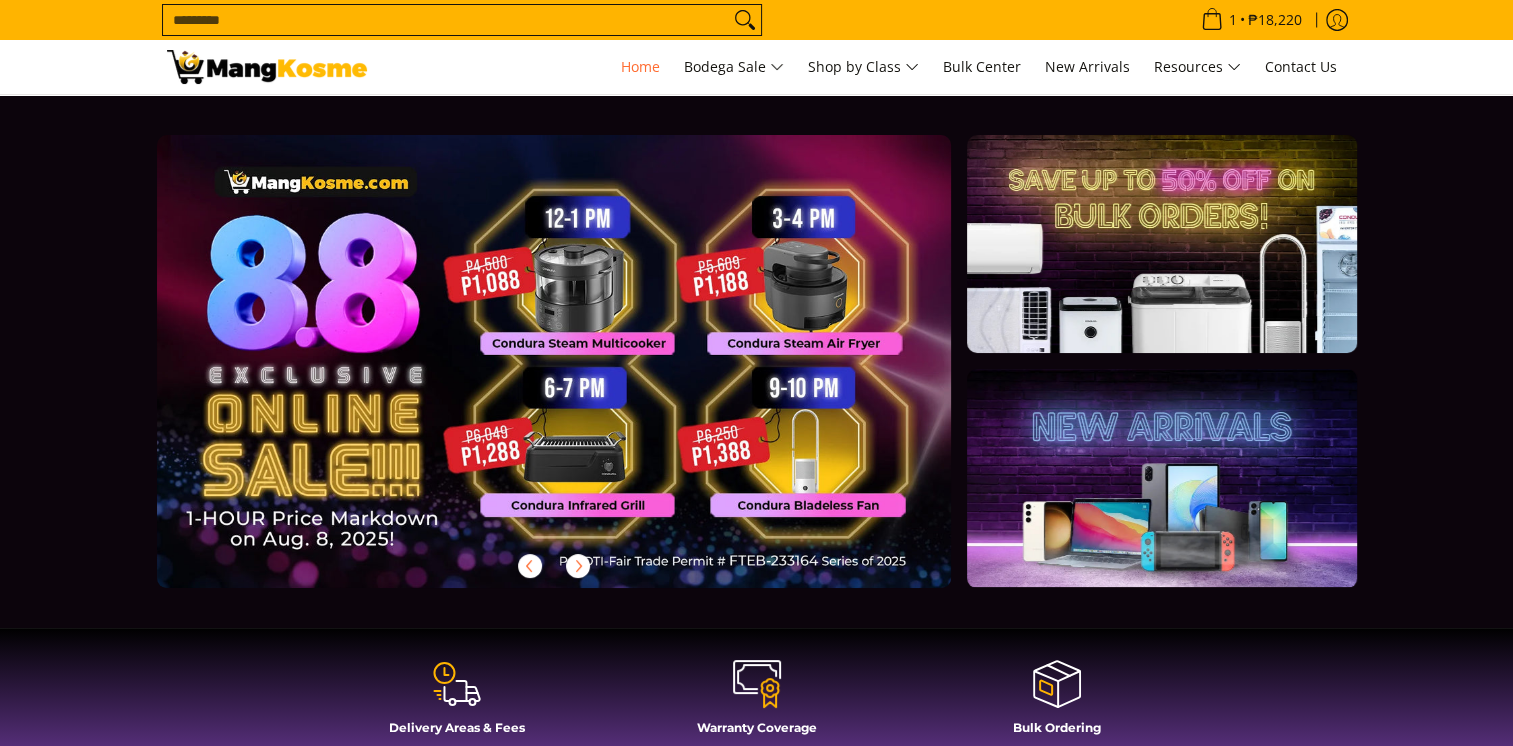 click on "Search..." at bounding box center [446, 20] 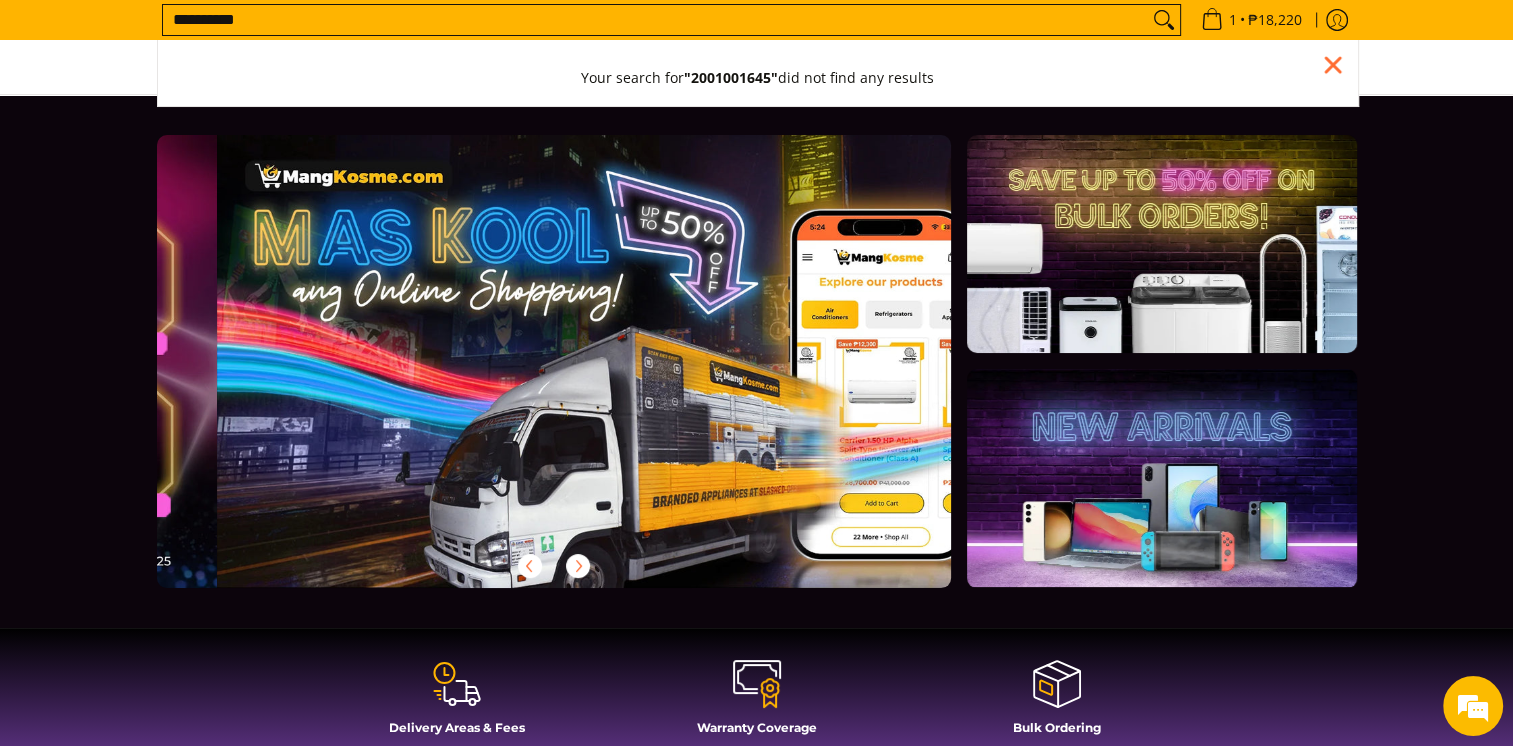 scroll, scrollTop: 0, scrollLeft: 795, axis: horizontal 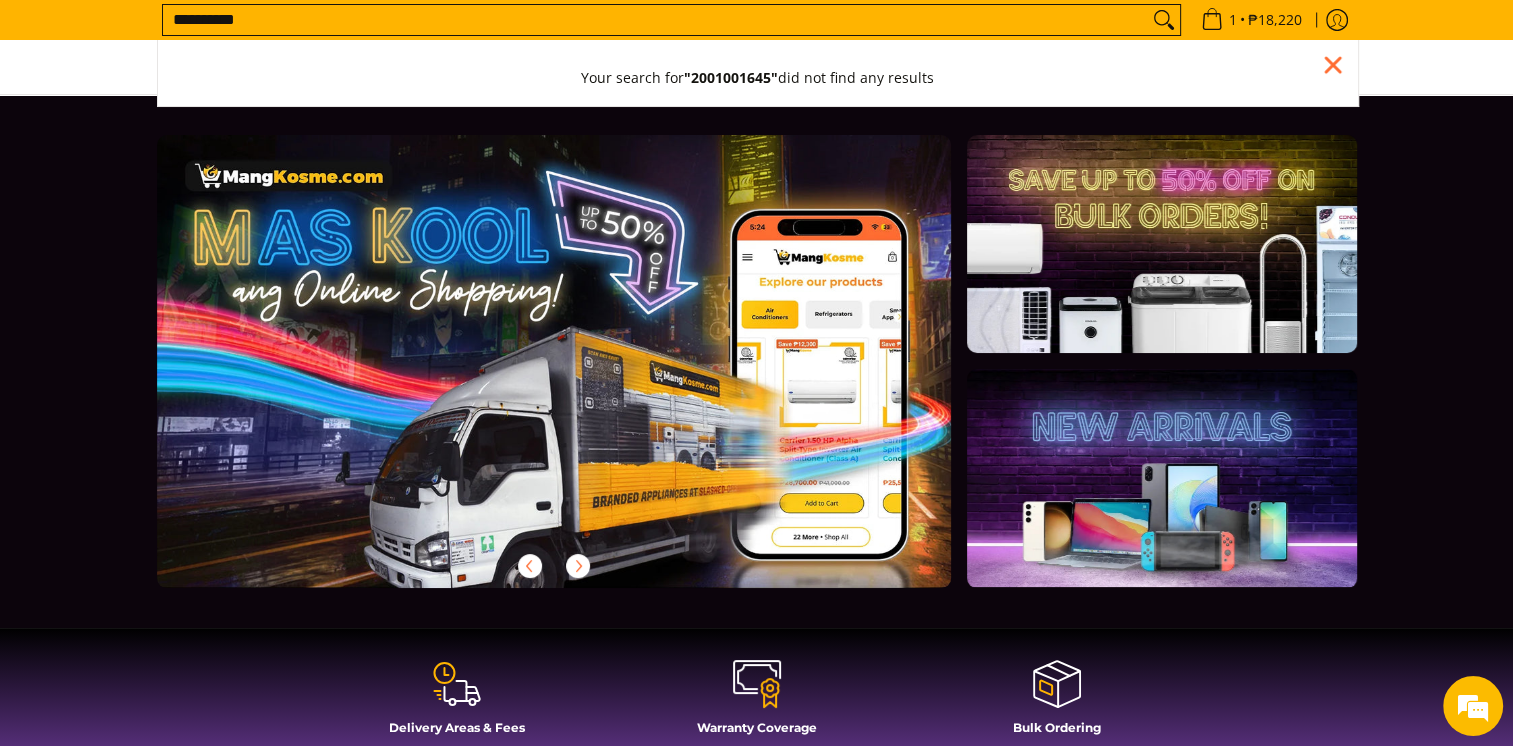 type on "**********" 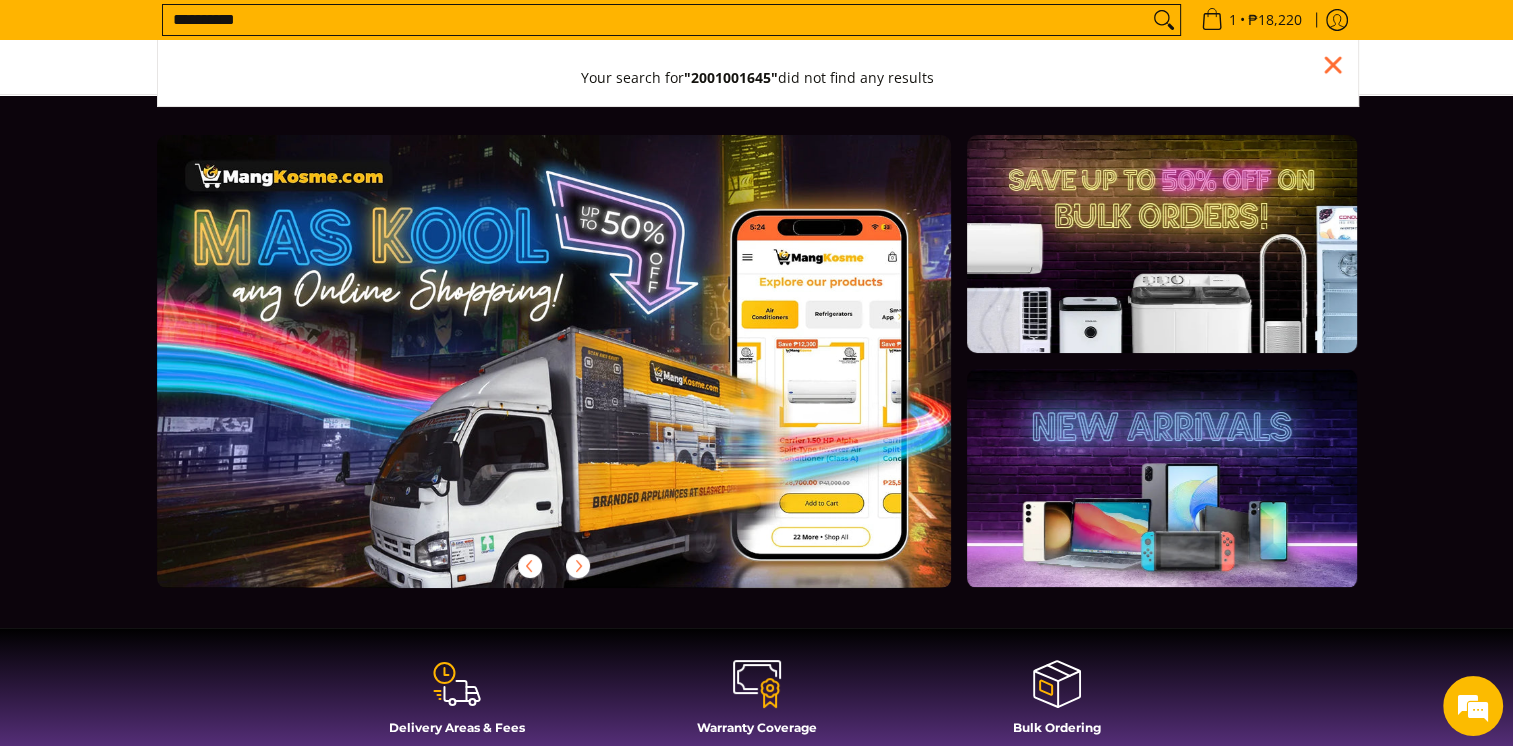 scroll, scrollTop: 0, scrollLeft: 3123, axis: horizontal 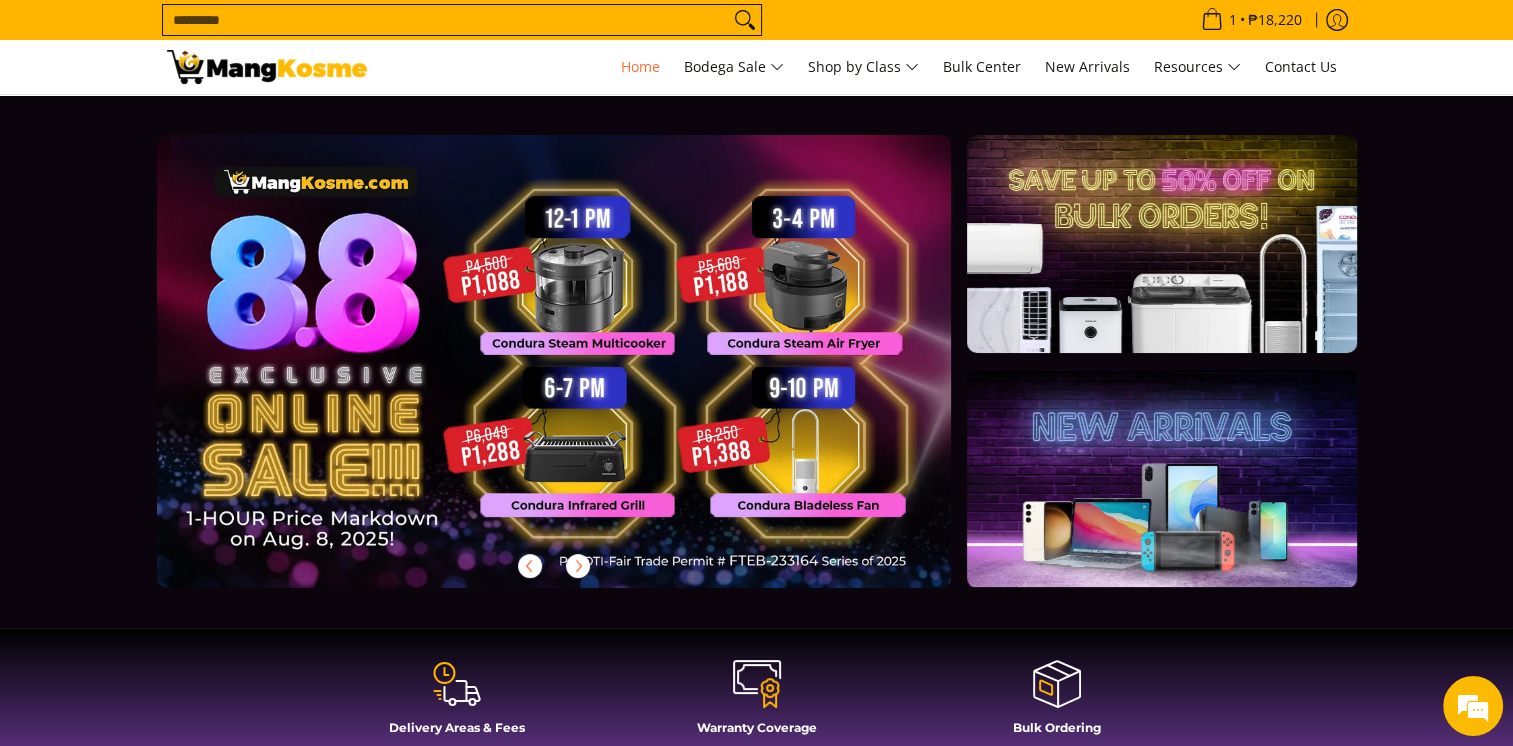 click on "Search..." at bounding box center [446, 20] 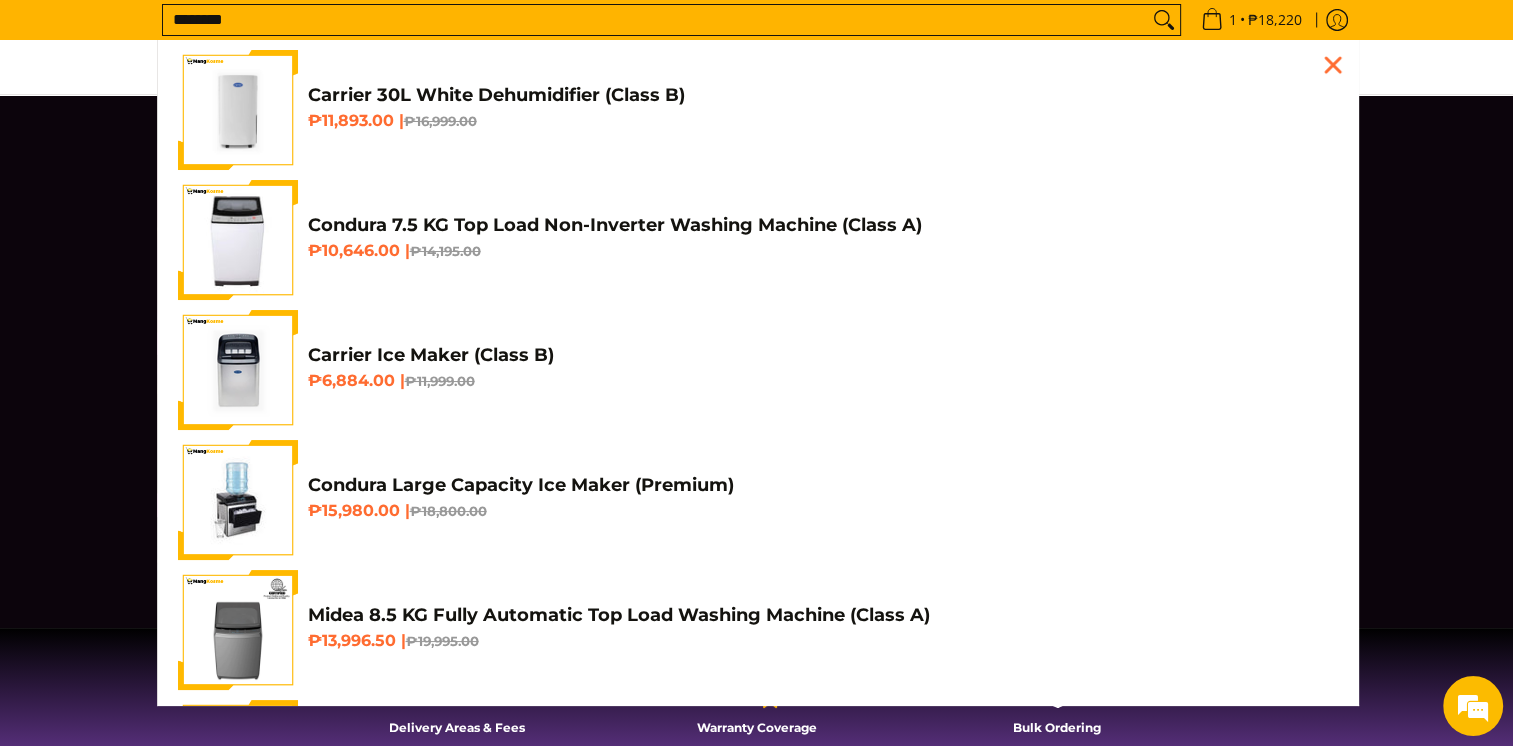 scroll, scrollTop: 0, scrollLeft: 795, axis: horizontal 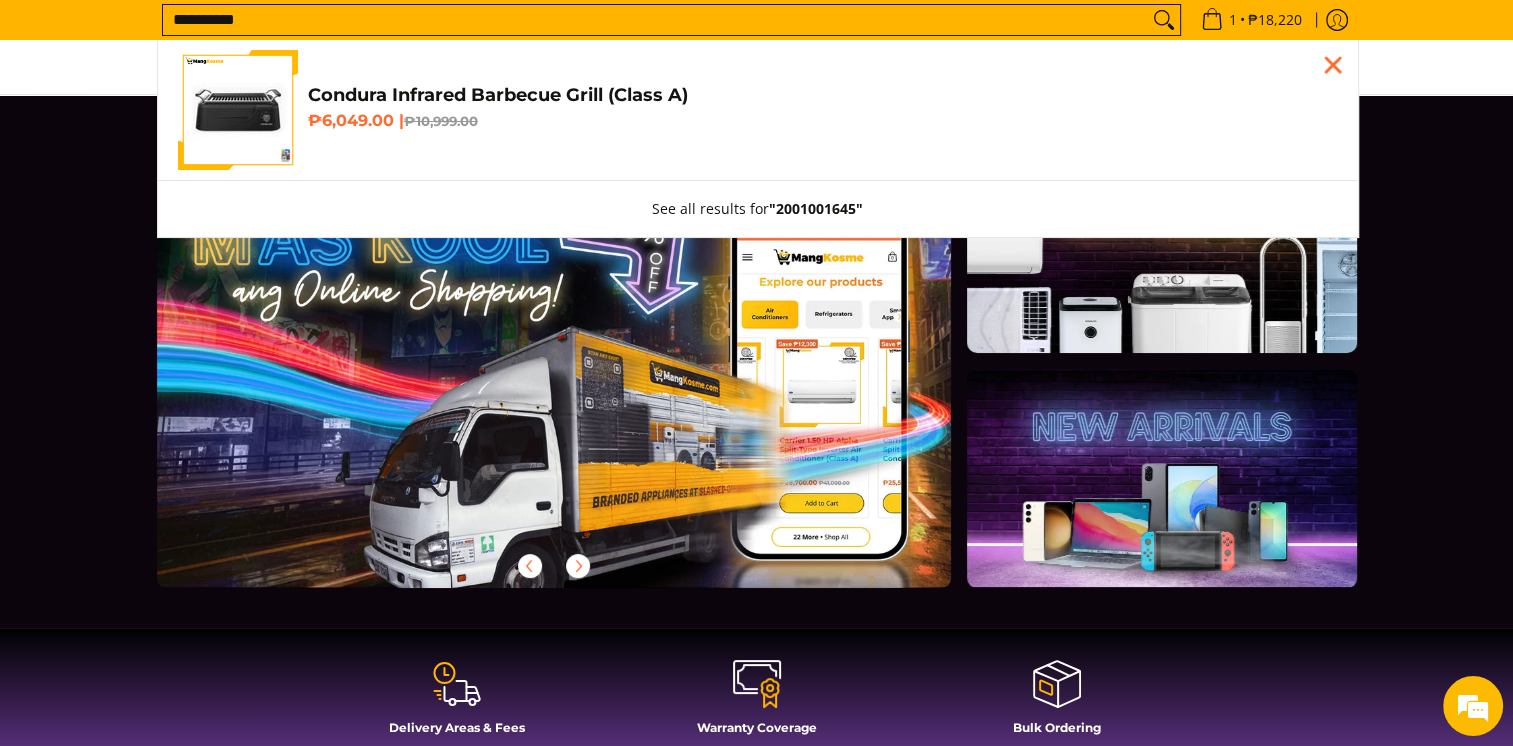 type on "**********" 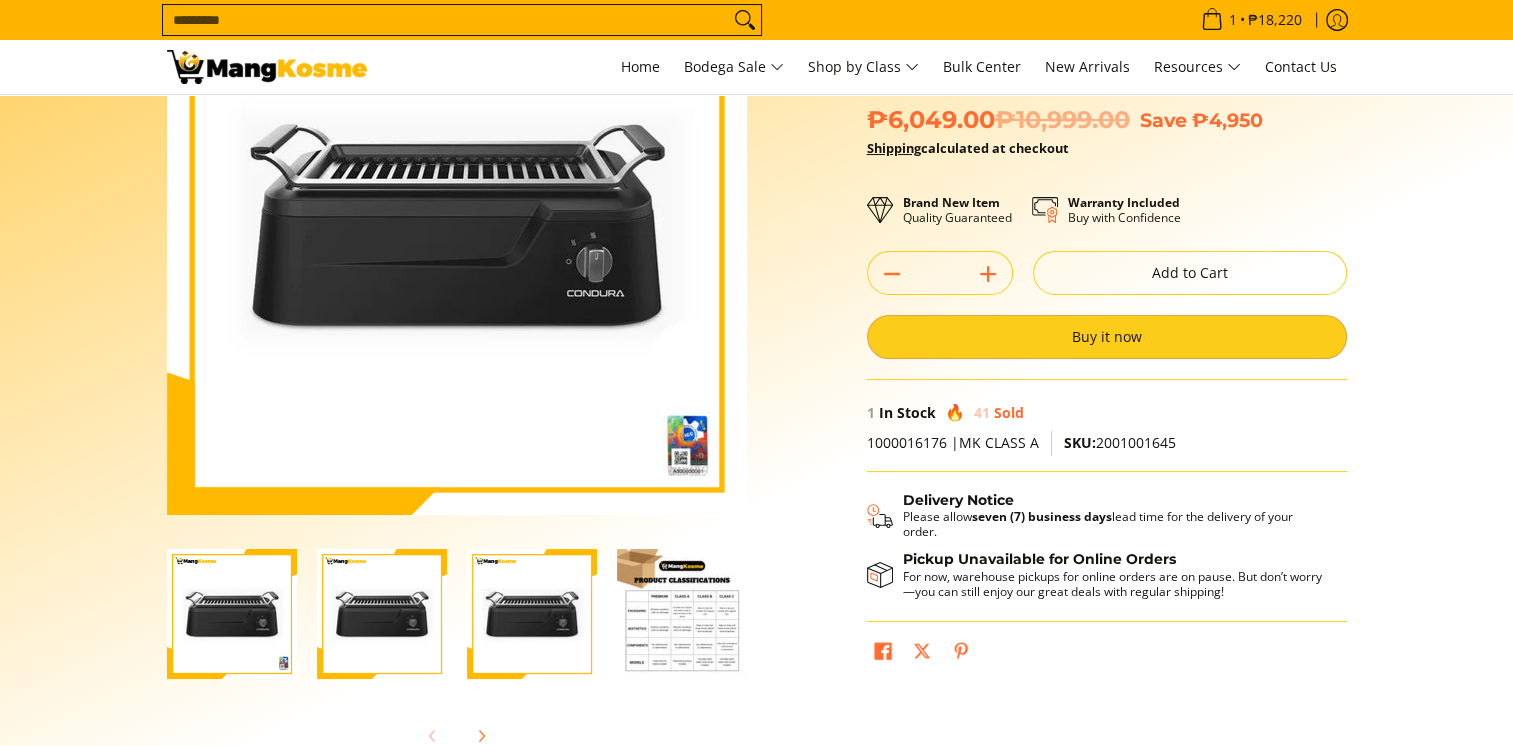 scroll, scrollTop: 200, scrollLeft: 0, axis: vertical 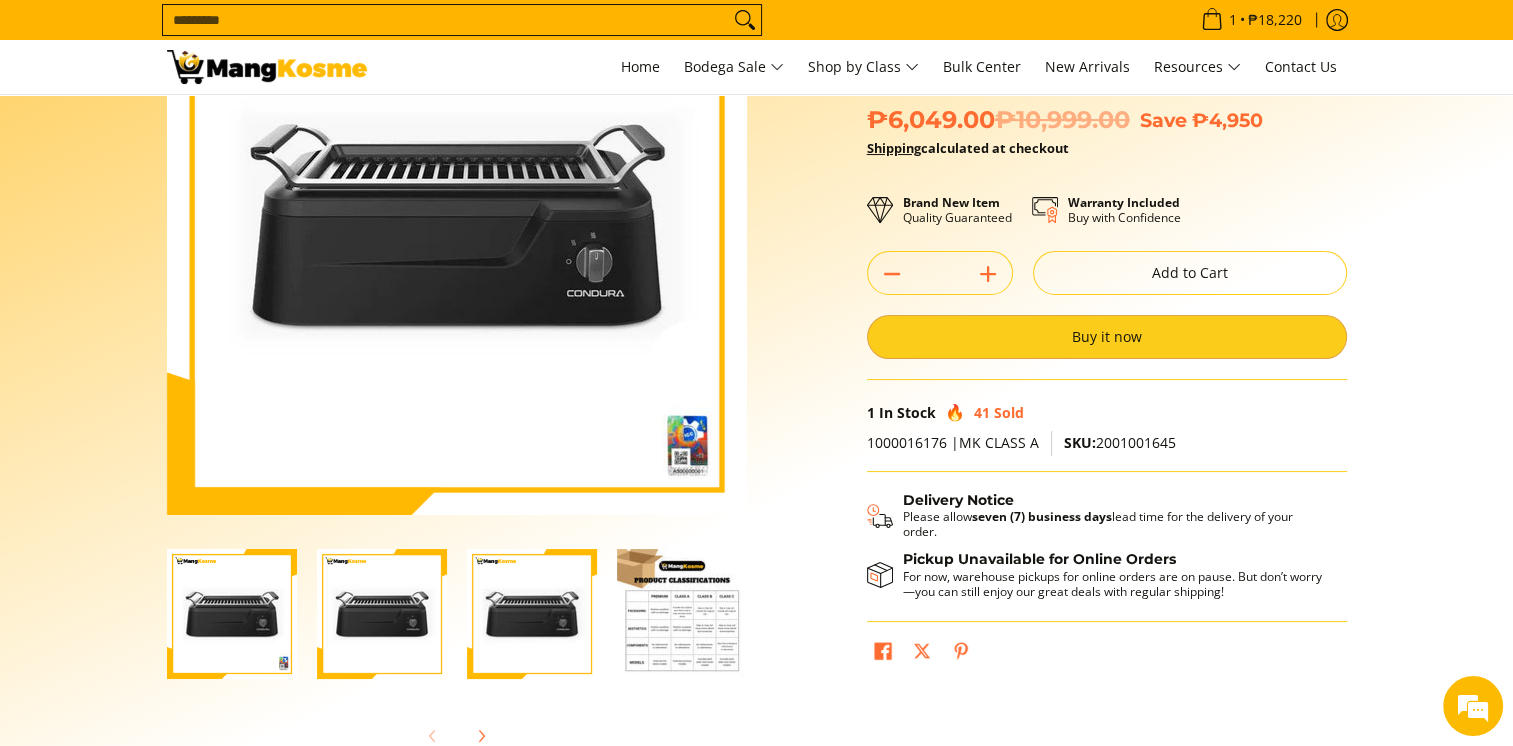 click on "Buy it now" at bounding box center [1107, 337] 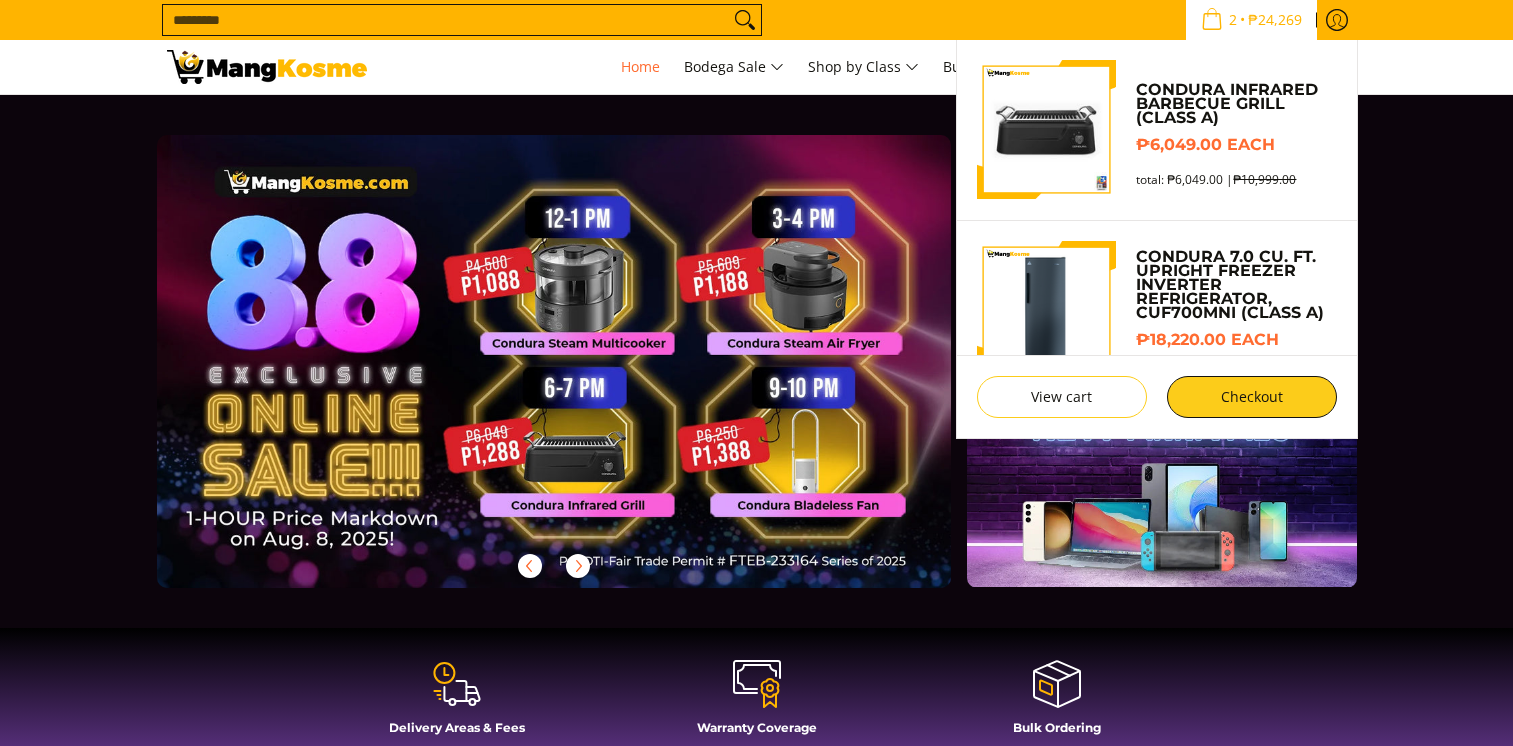 click on "₱24,269" at bounding box center [1275, 20] 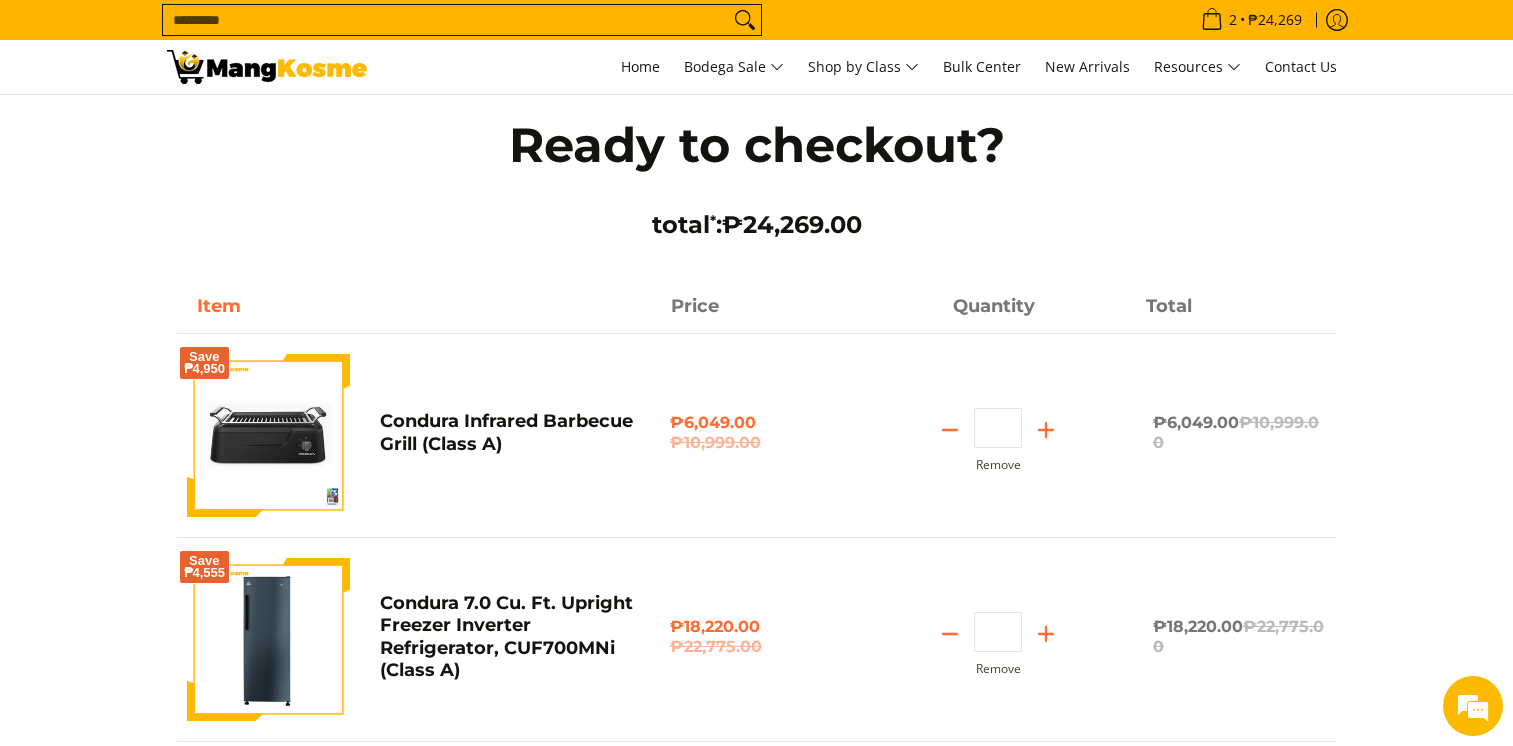 scroll, scrollTop: 0, scrollLeft: 0, axis: both 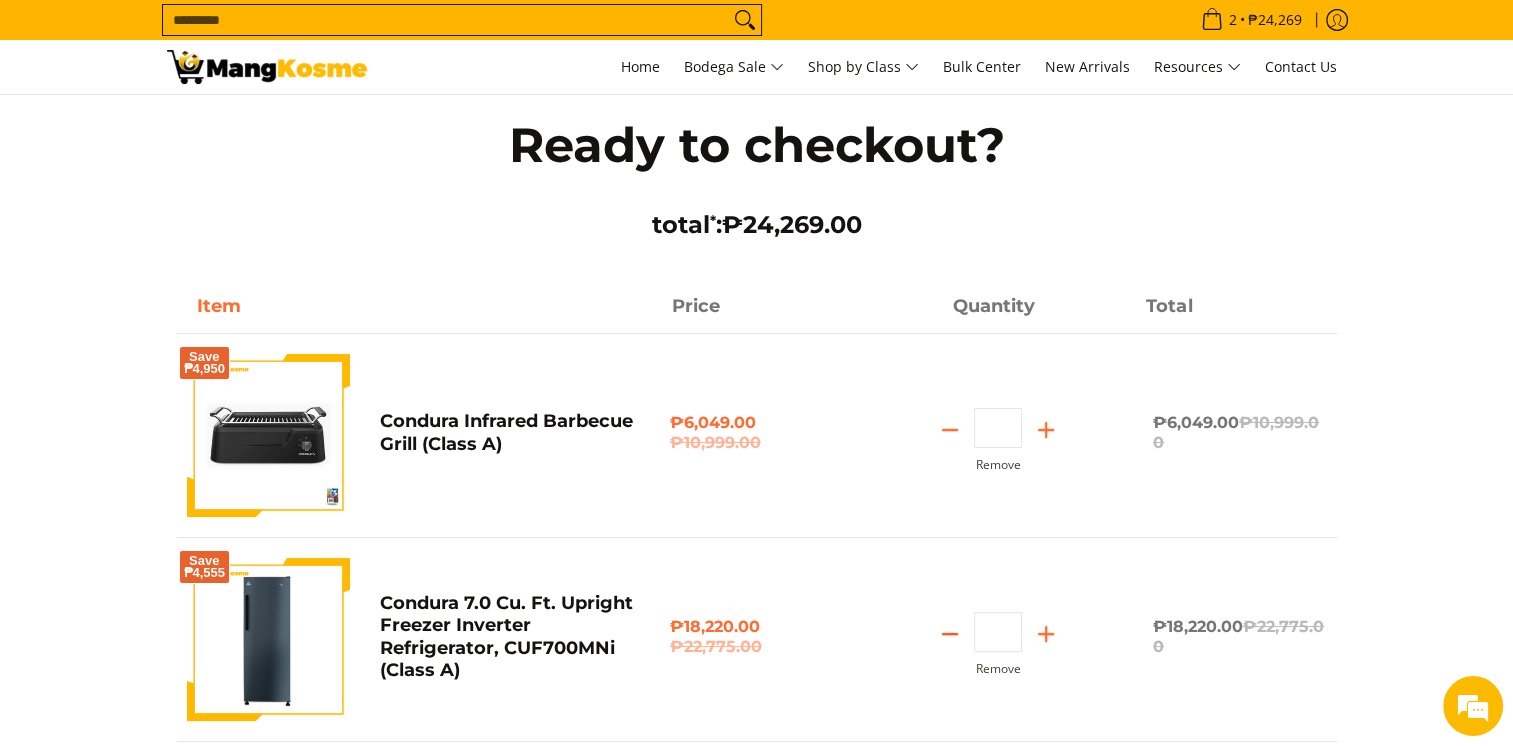 click 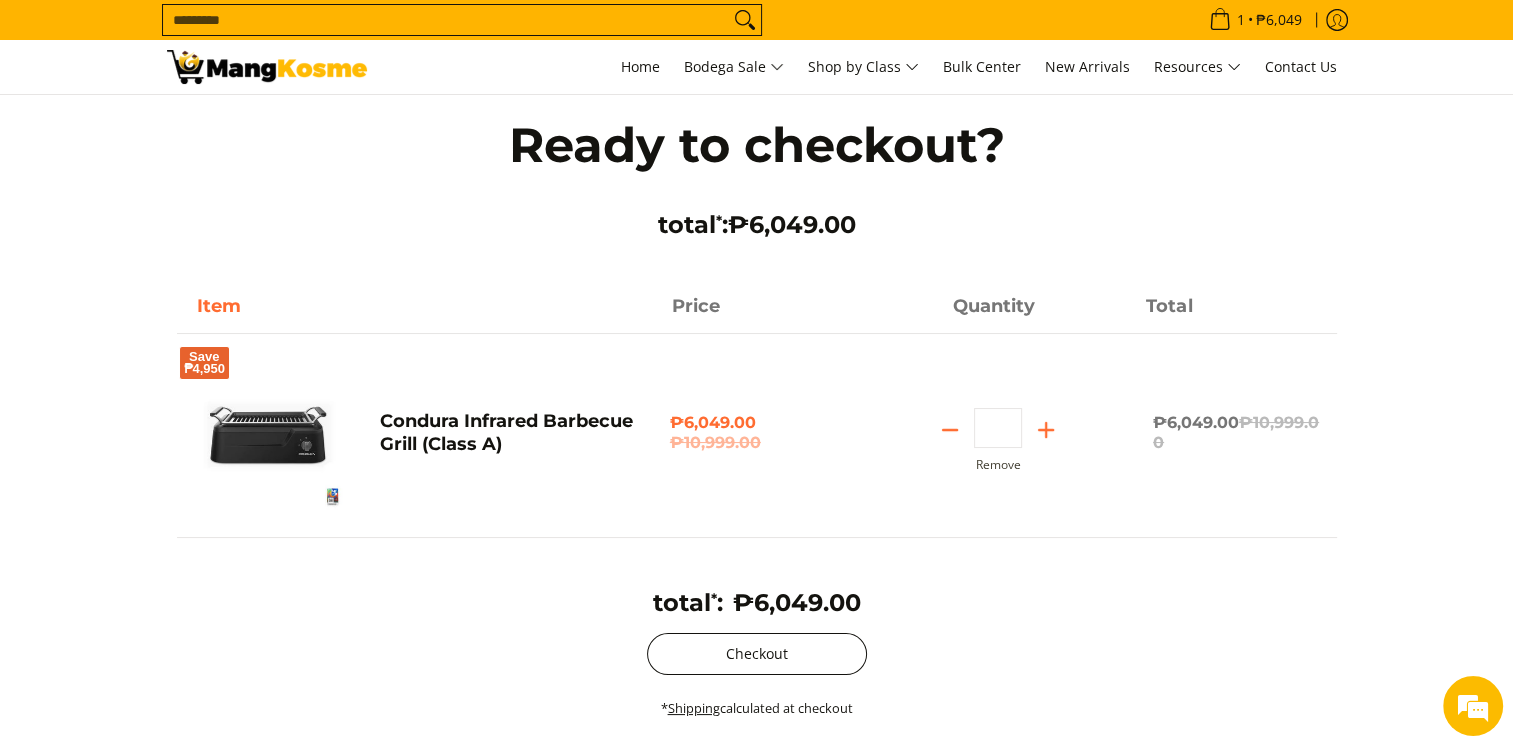 click on "Checkout" at bounding box center (757, 654) 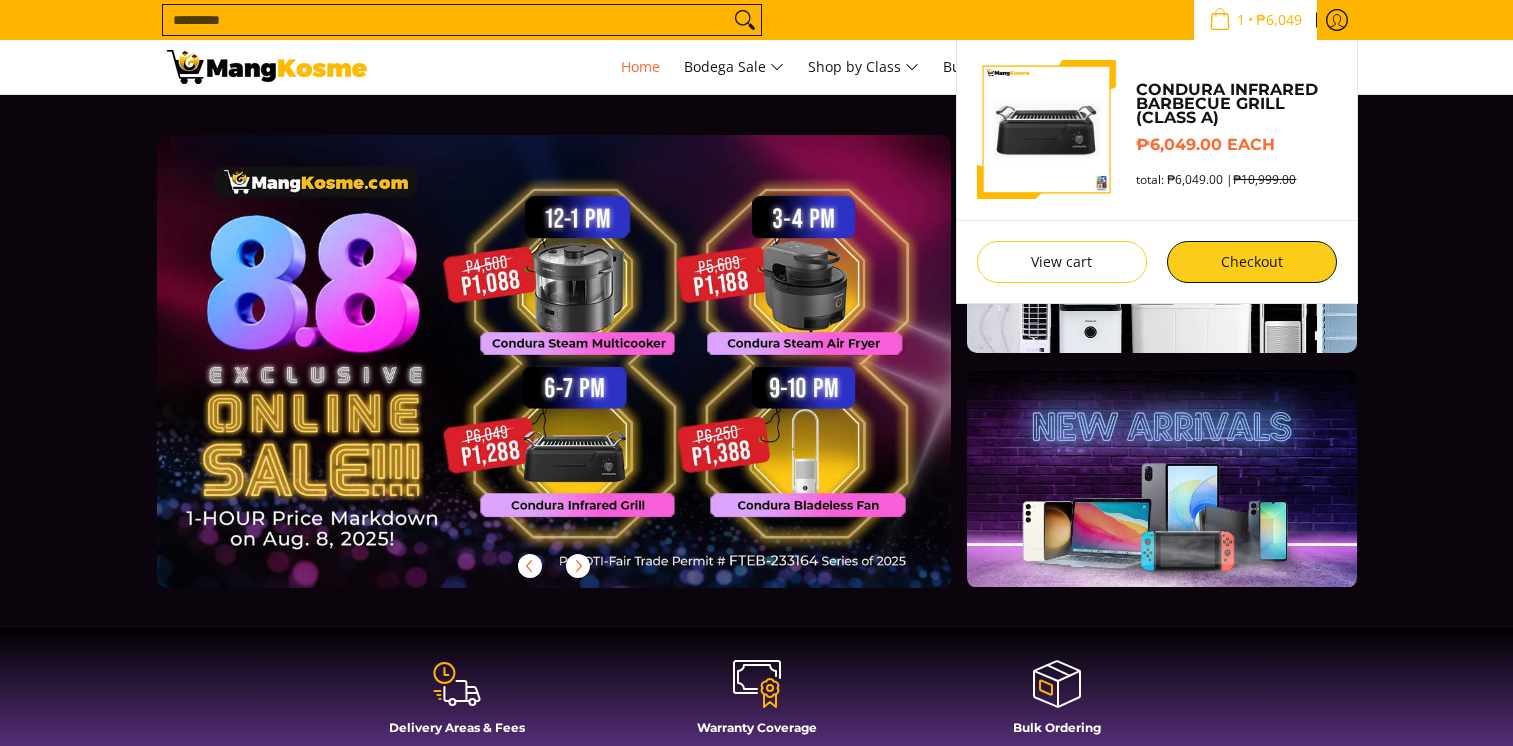 scroll, scrollTop: 0, scrollLeft: 0, axis: both 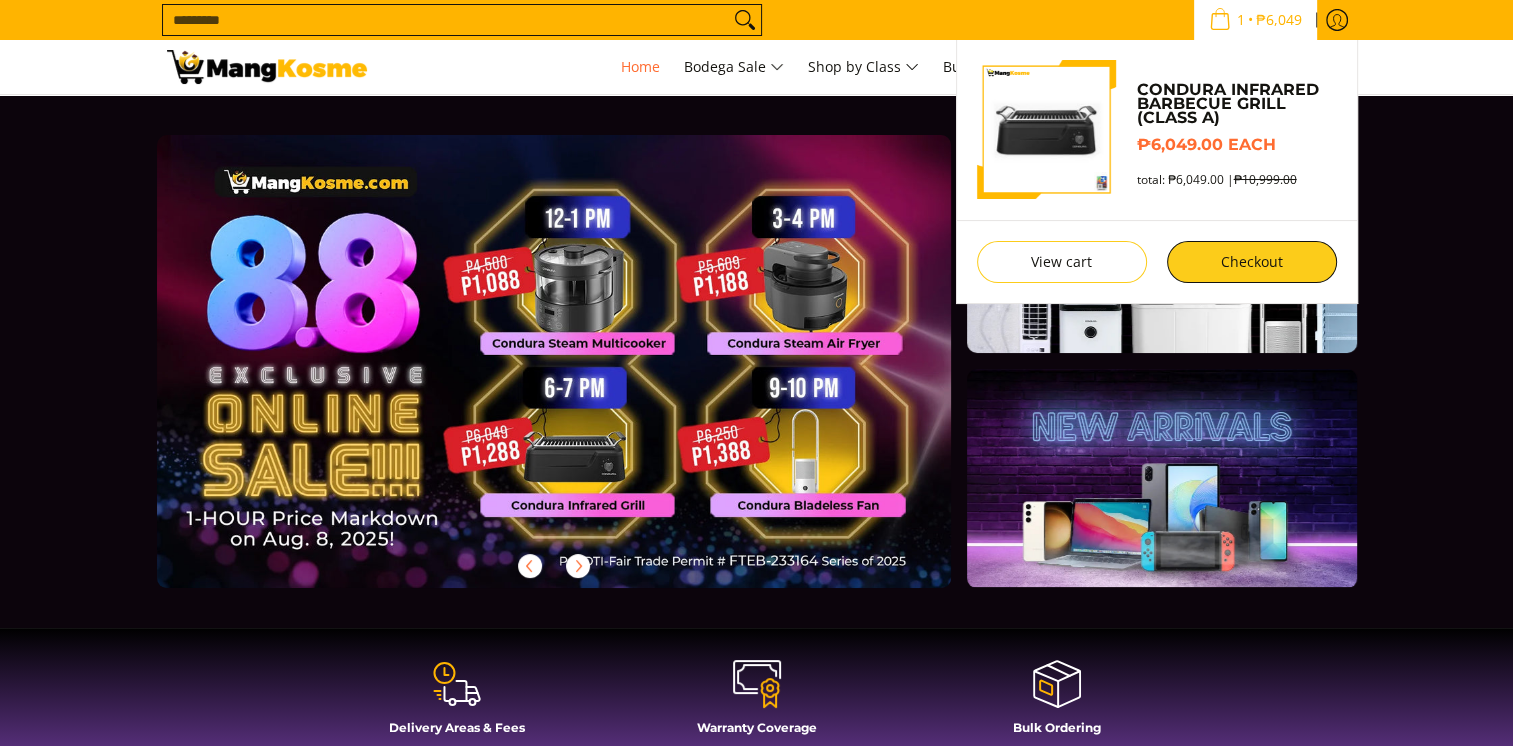 click on "₱6,049" at bounding box center (1279, 20) 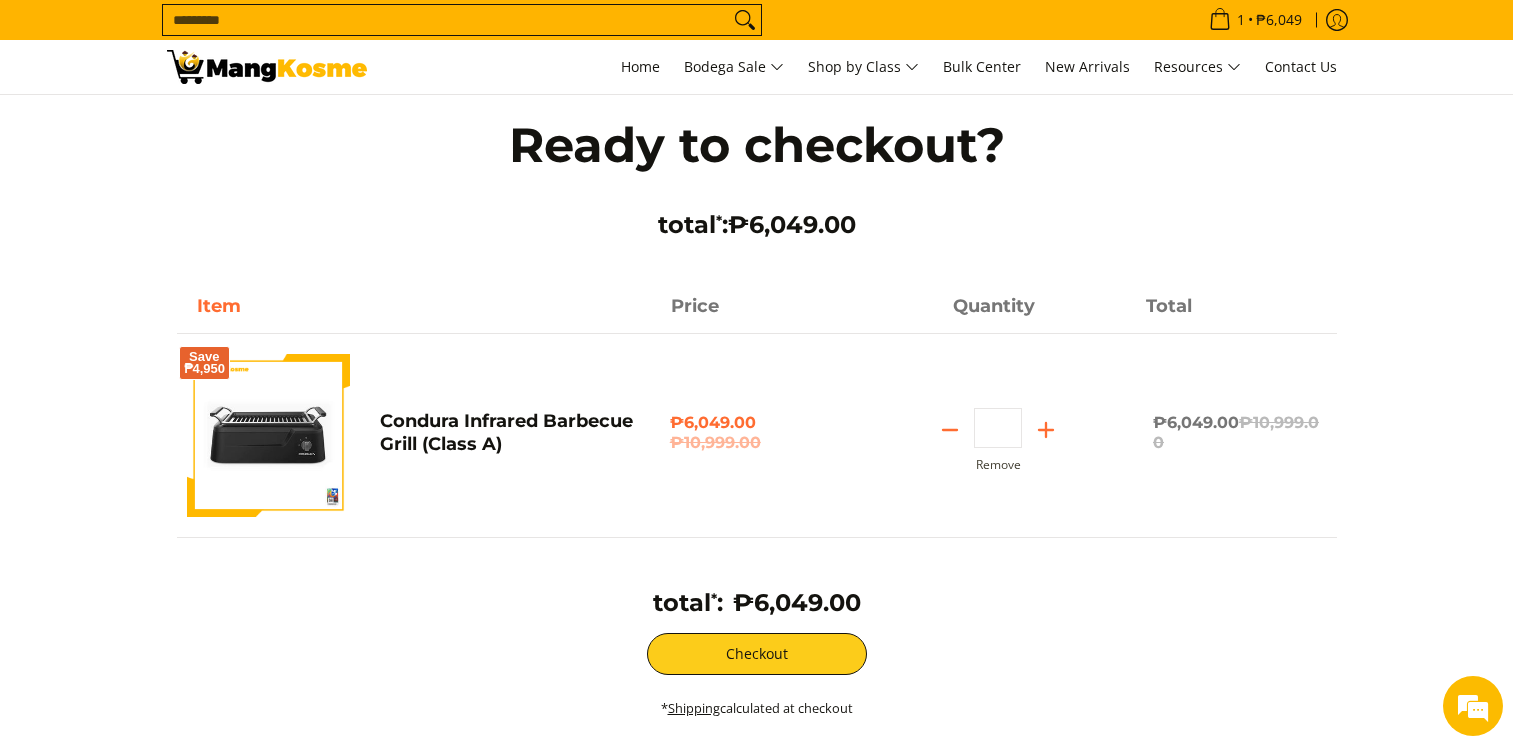 scroll, scrollTop: 0, scrollLeft: 0, axis: both 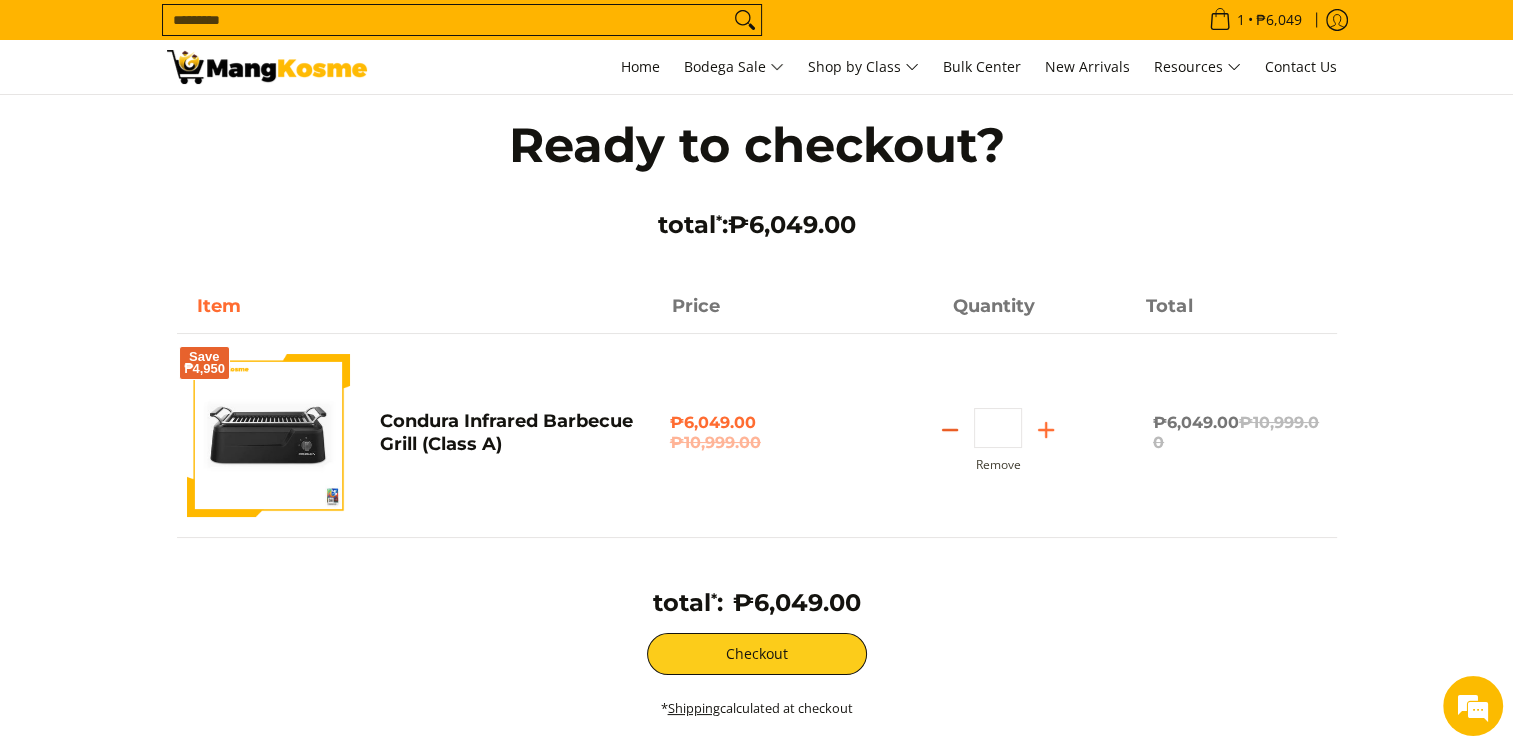 click 